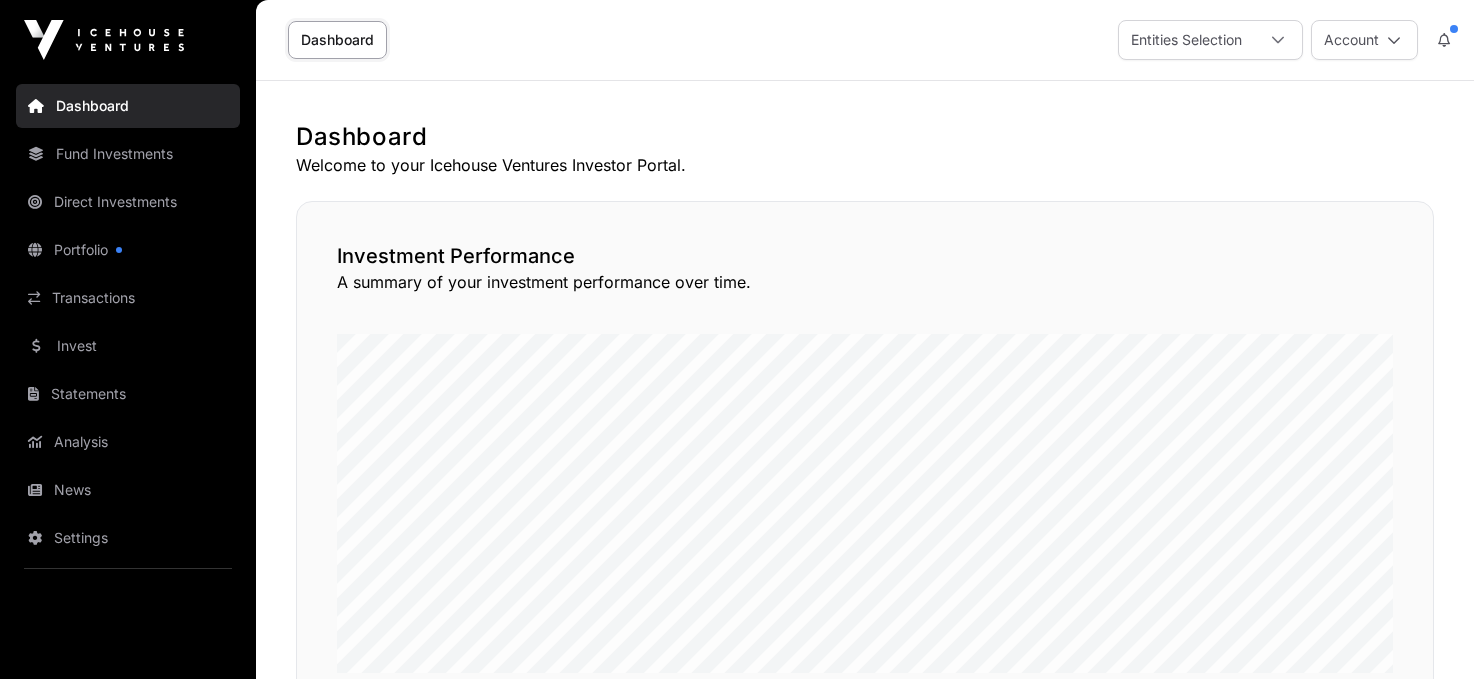 scroll, scrollTop: 0, scrollLeft: 0, axis: both 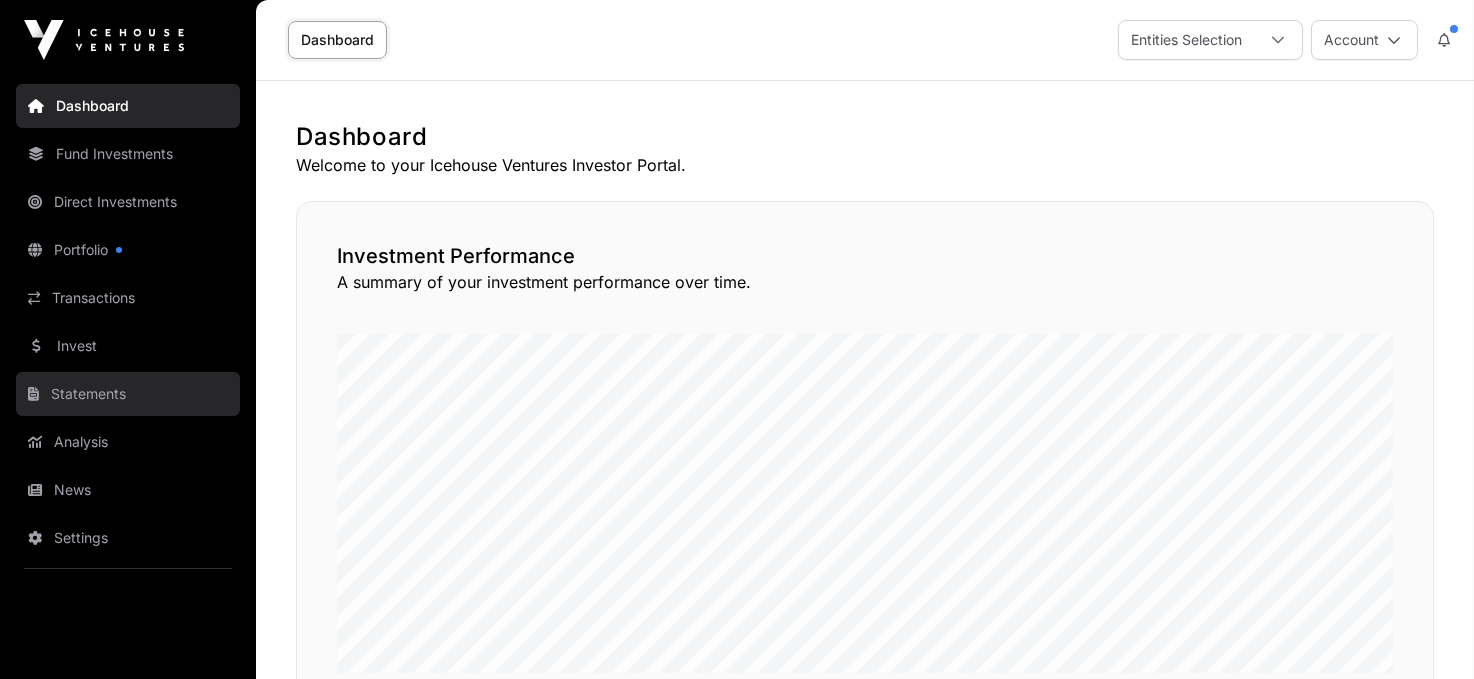 click on "Statements" 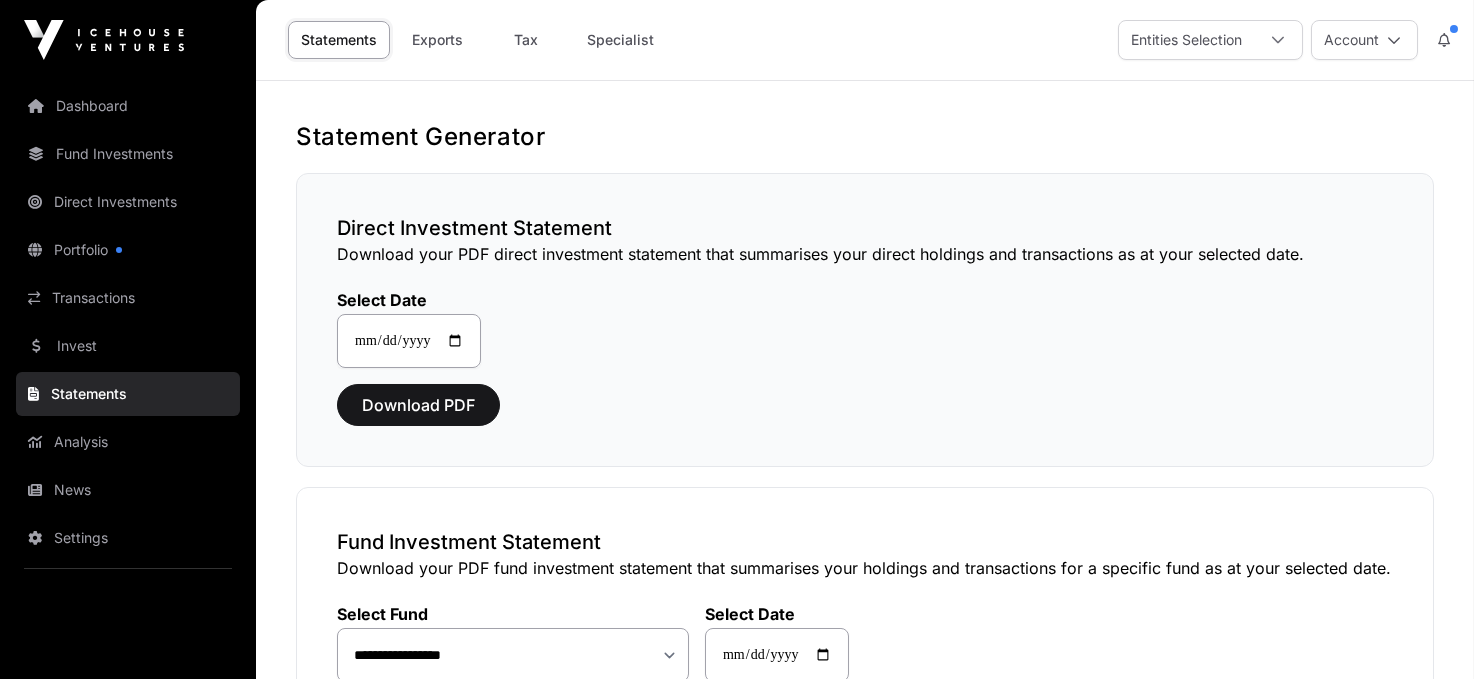 scroll, scrollTop: 267, scrollLeft: 0, axis: vertical 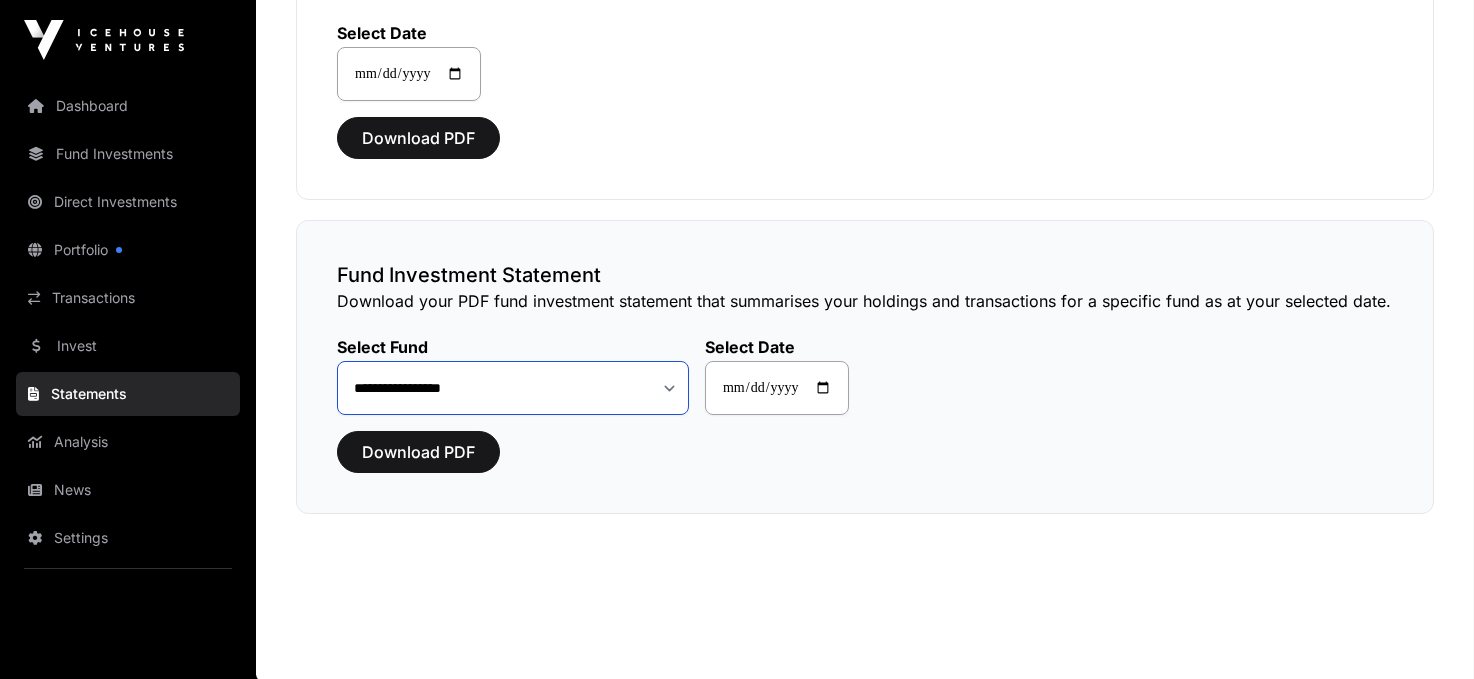 click on "**********" 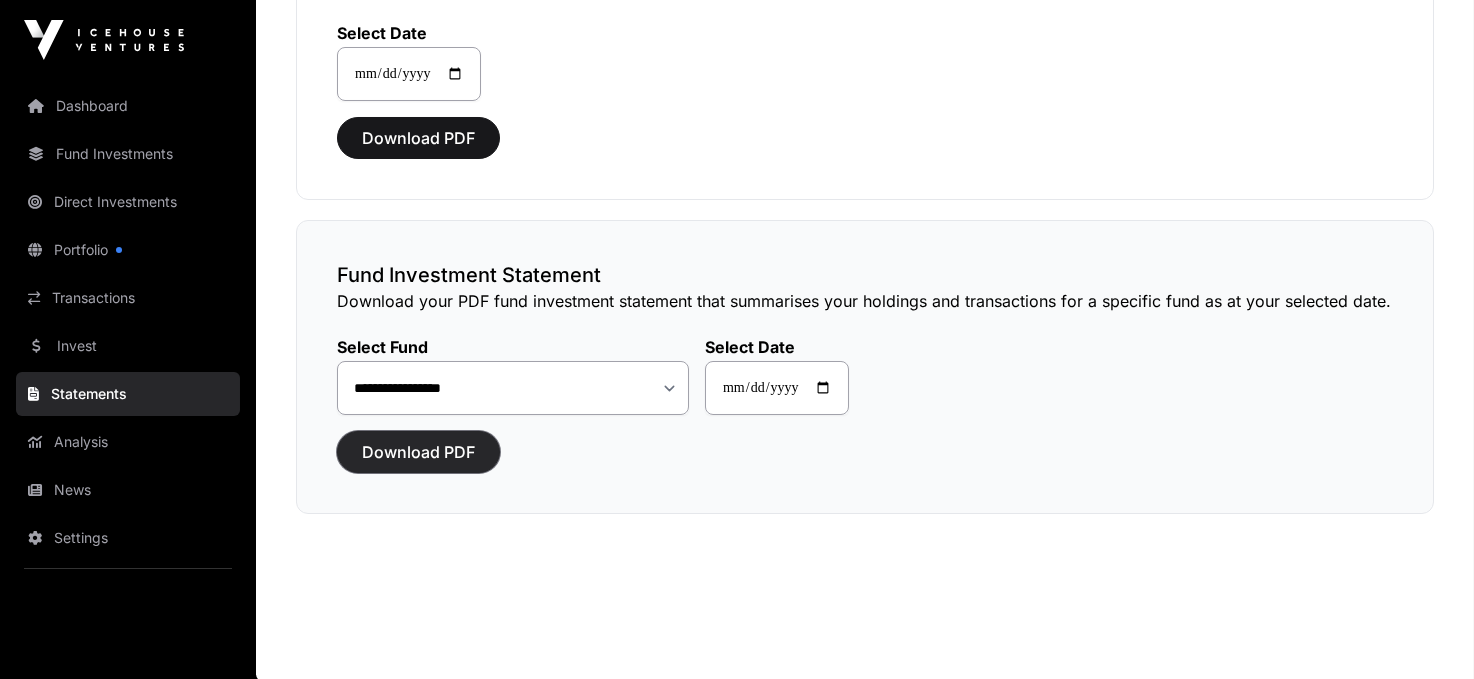 click on "Download PDF" 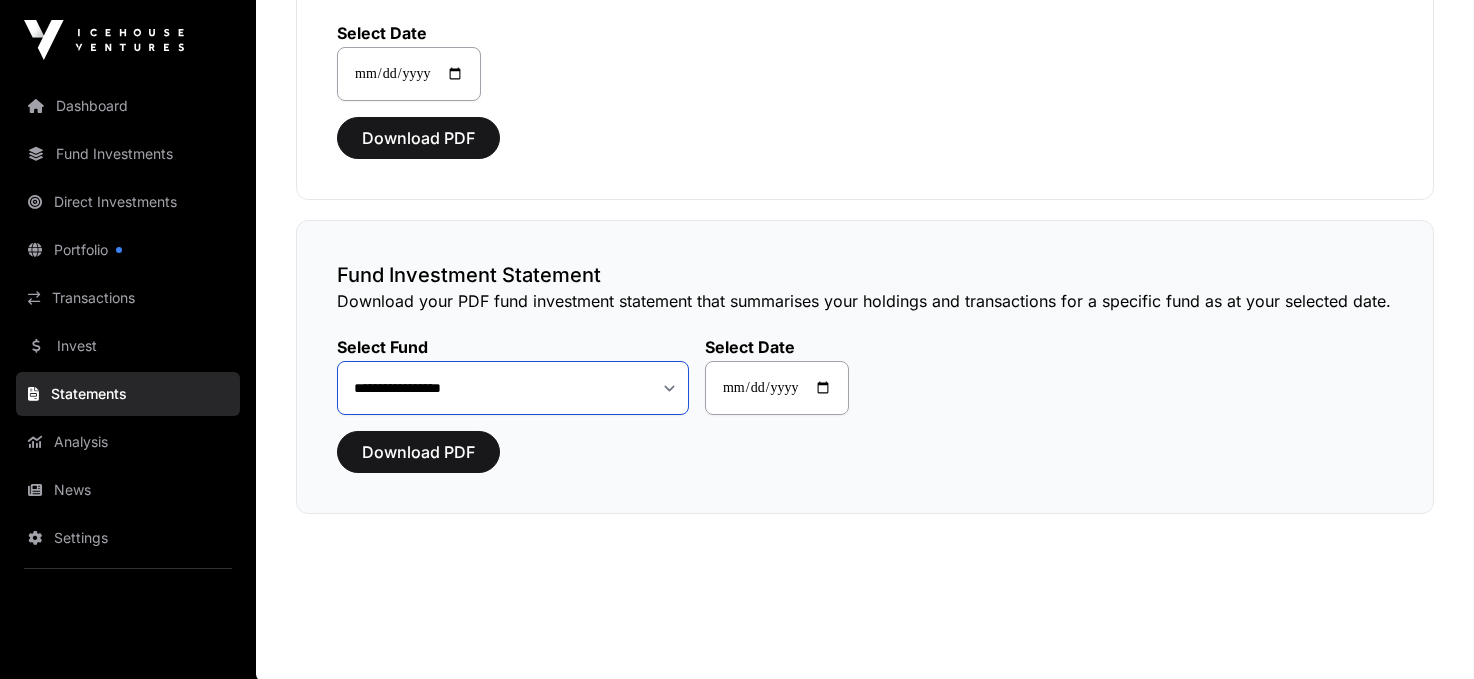 click on "**********" 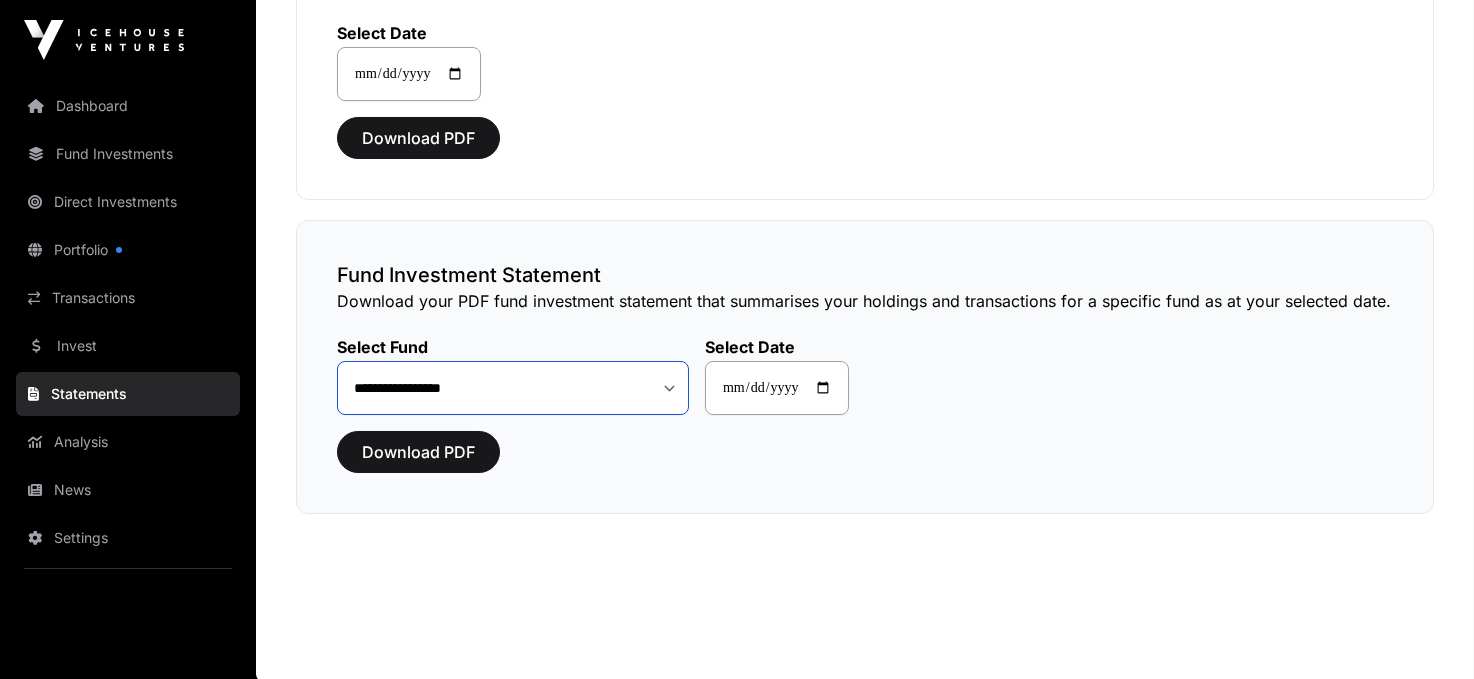 click on "**********" 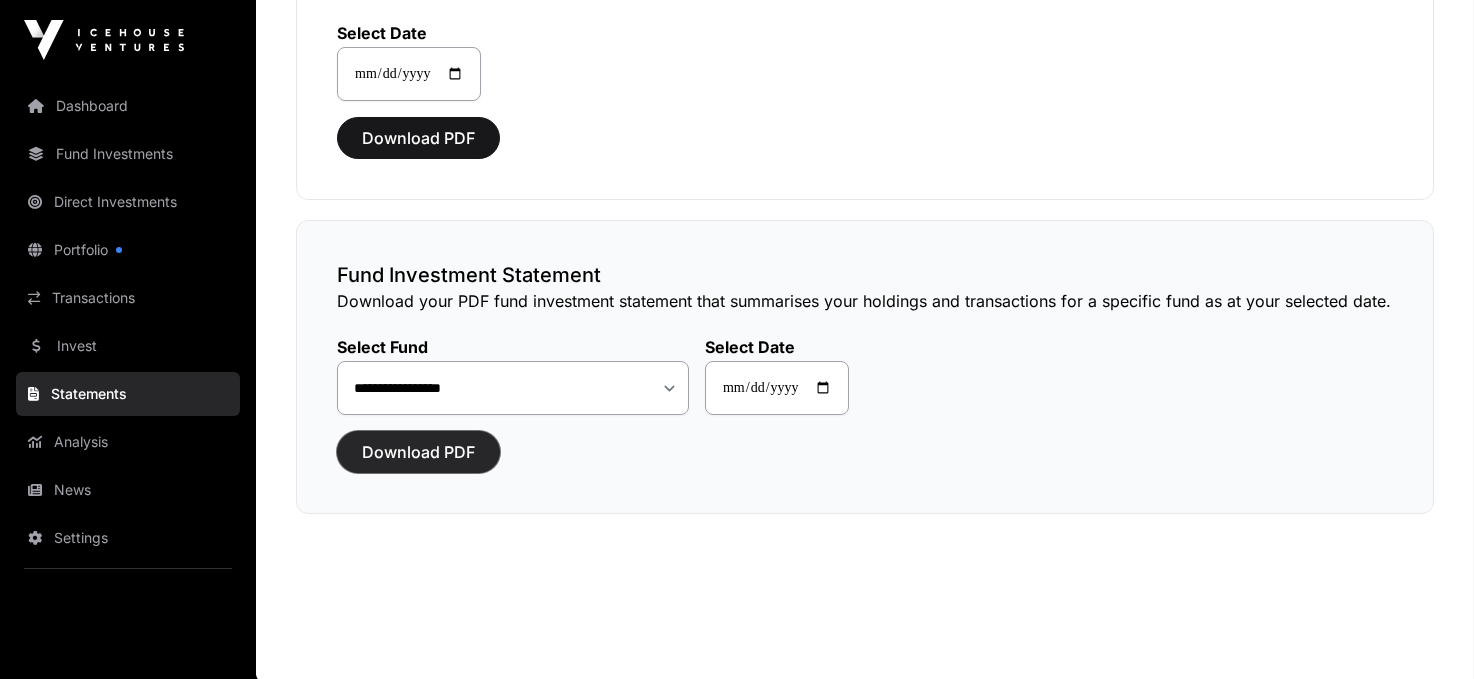 click on "Download PDF" 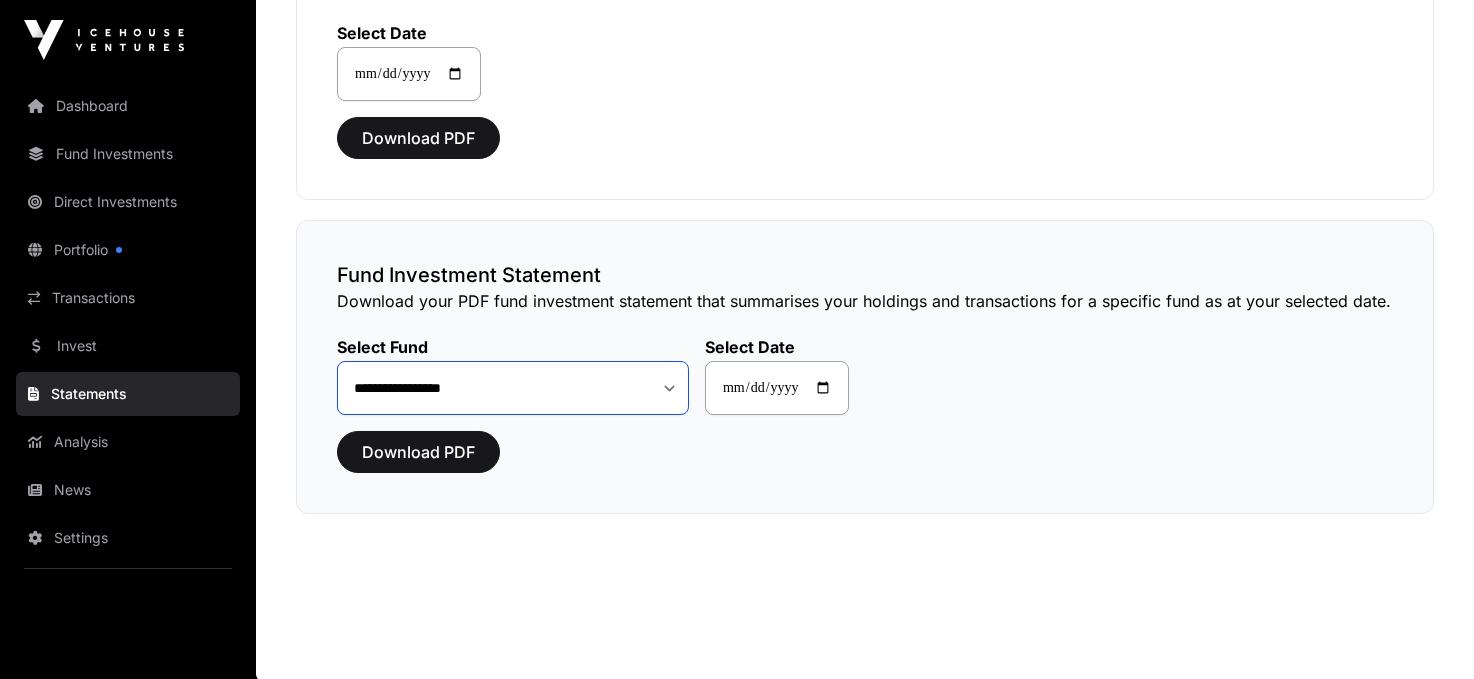 click on "**********" 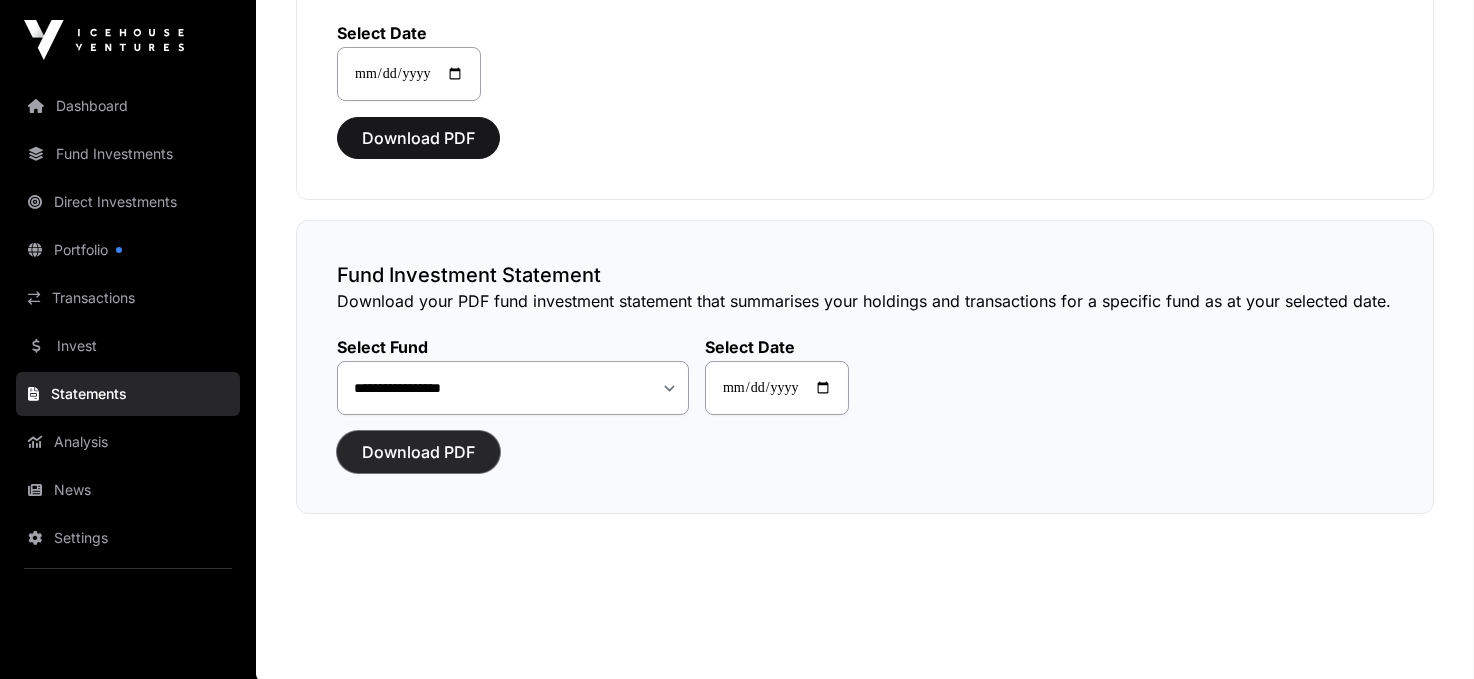 click on "Download PDF" 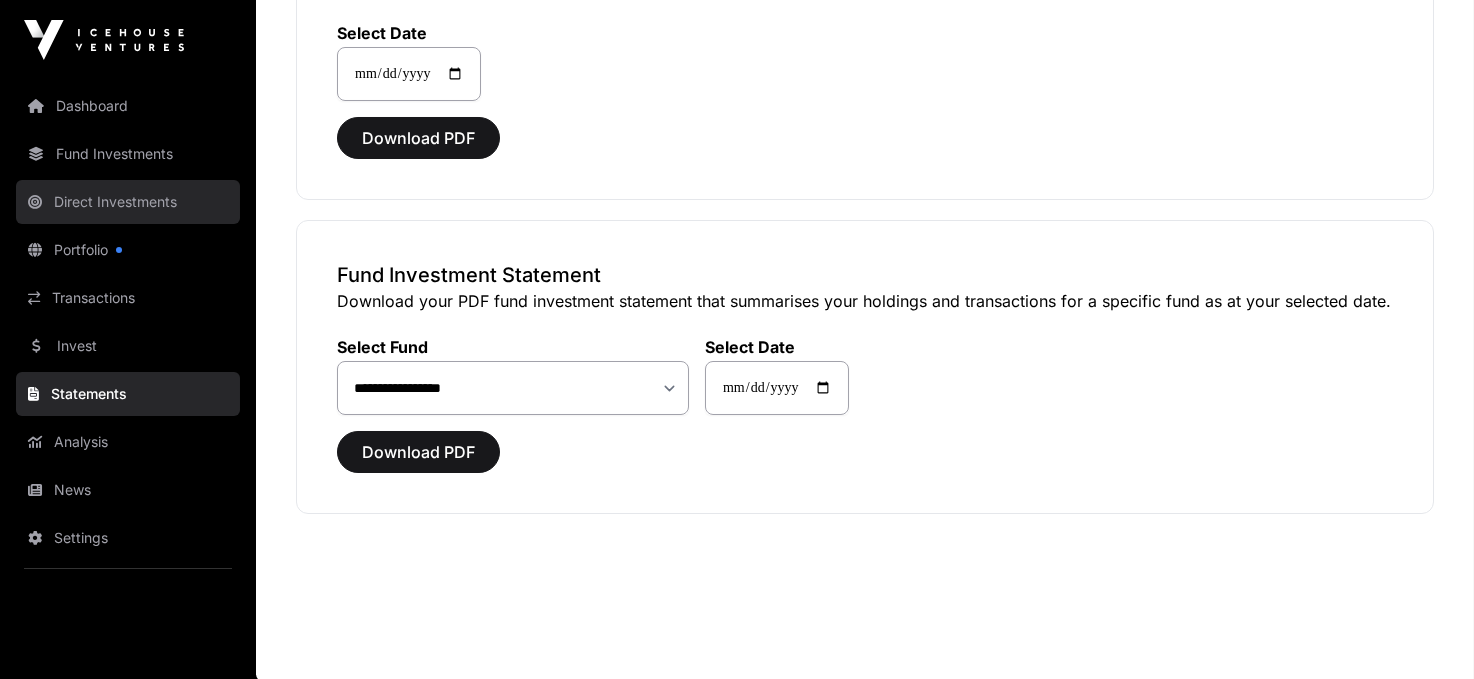 click on "Direct Investments" 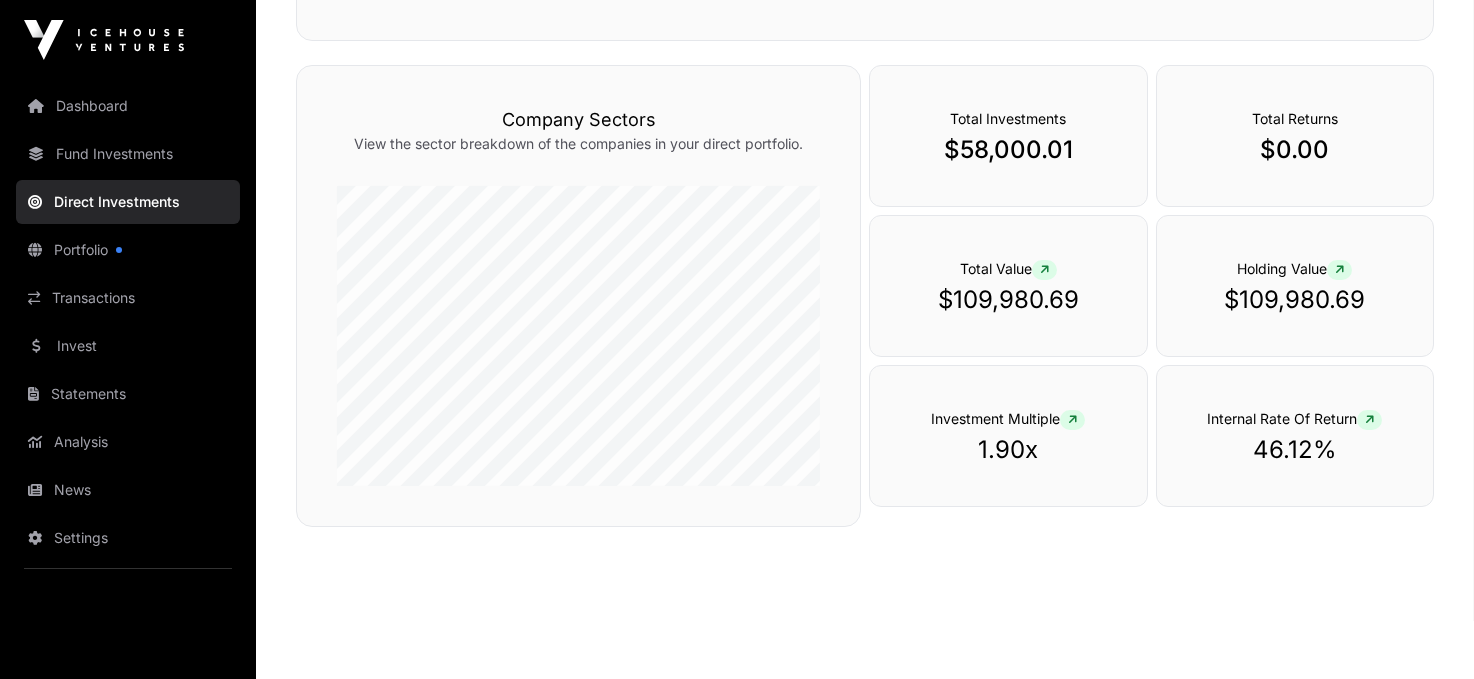 scroll, scrollTop: 672, scrollLeft: 0, axis: vertical 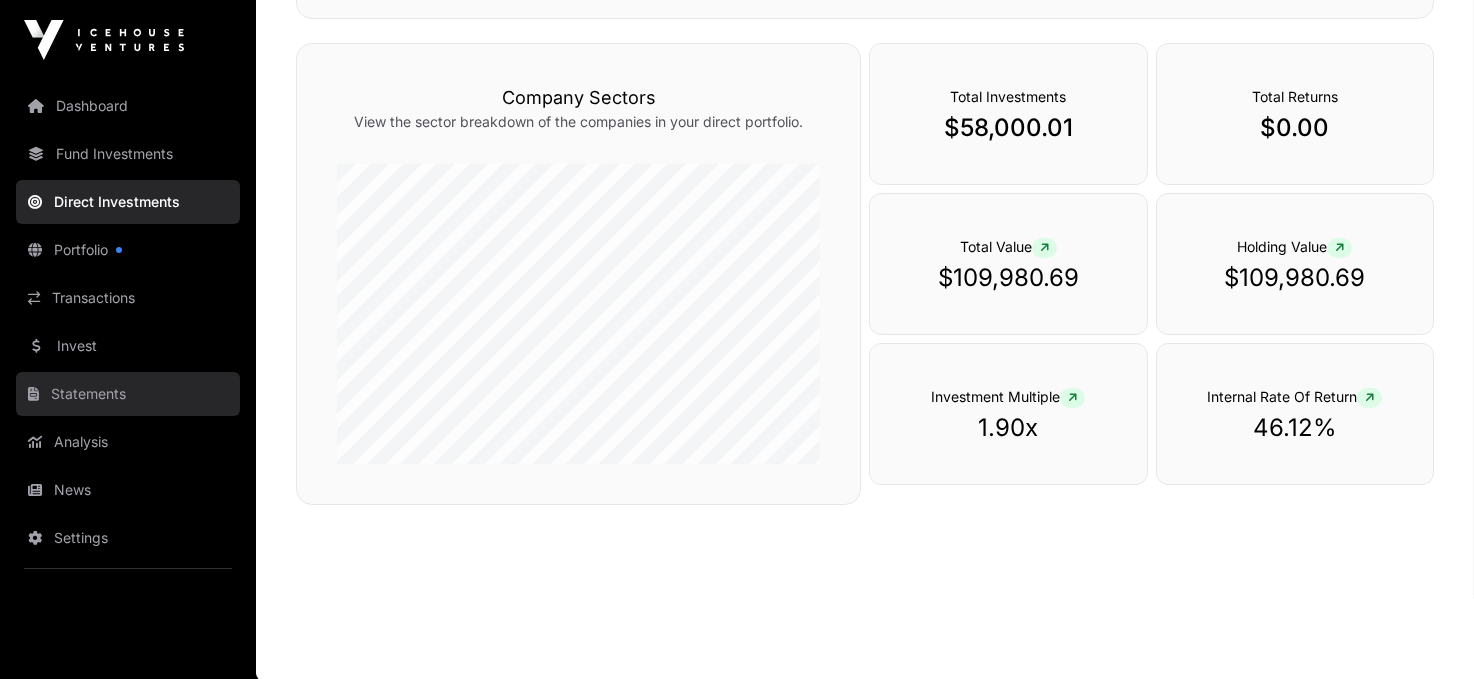 click on "Statements" 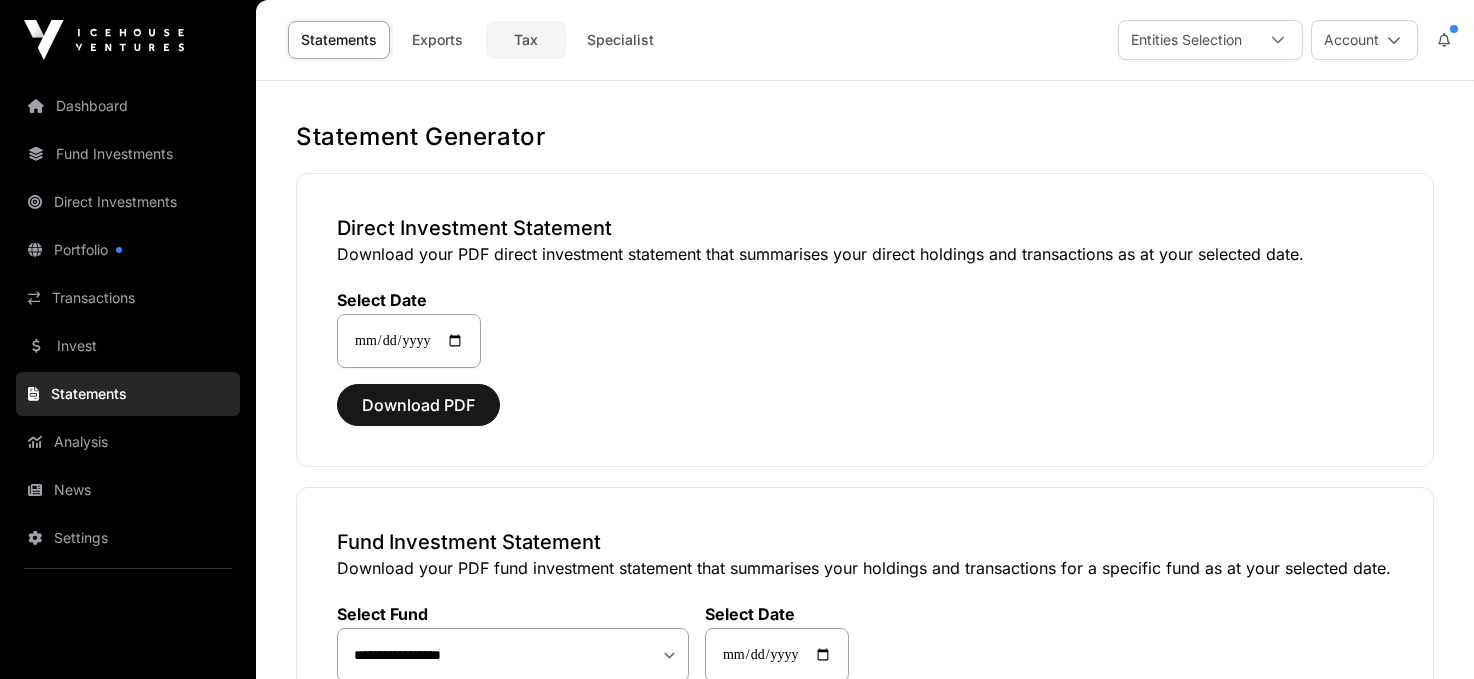 click on "Tax" 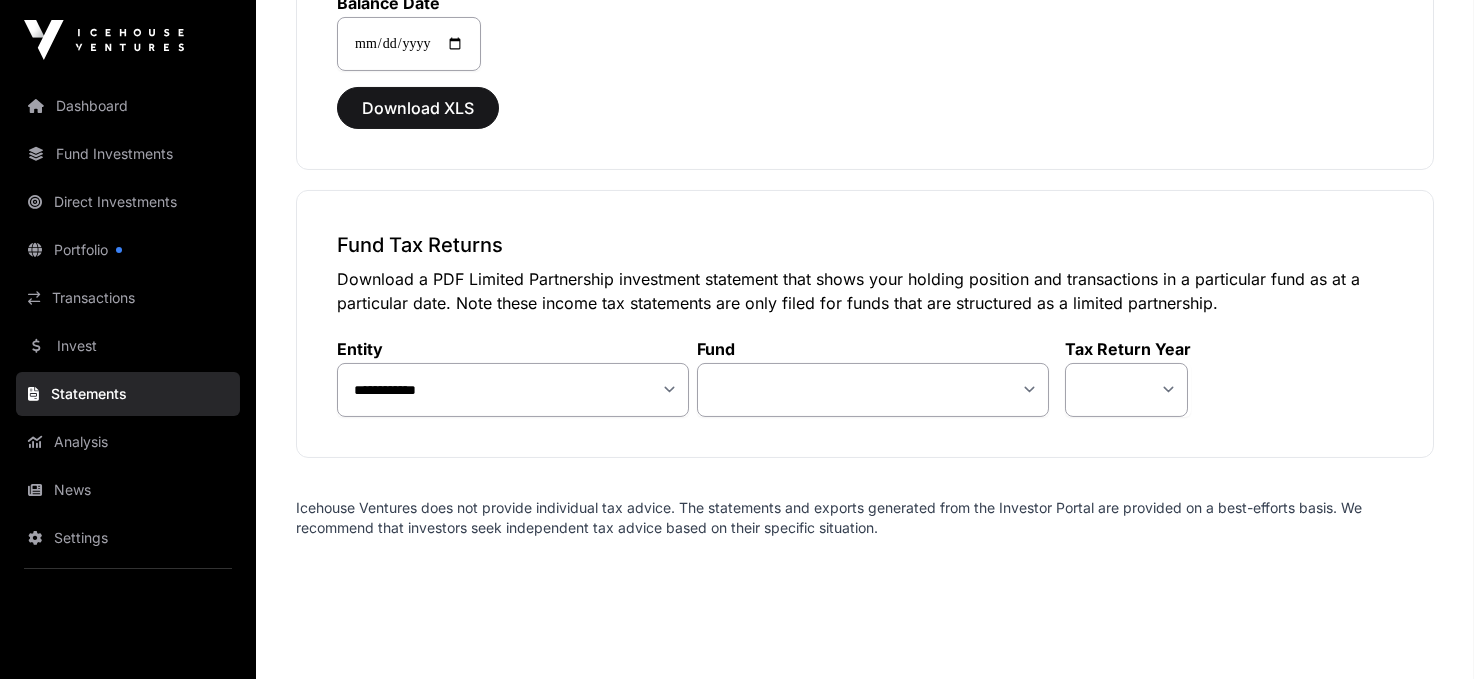 scroll, scrollTop: 2076, scrollLeft: 0, axis: vertical 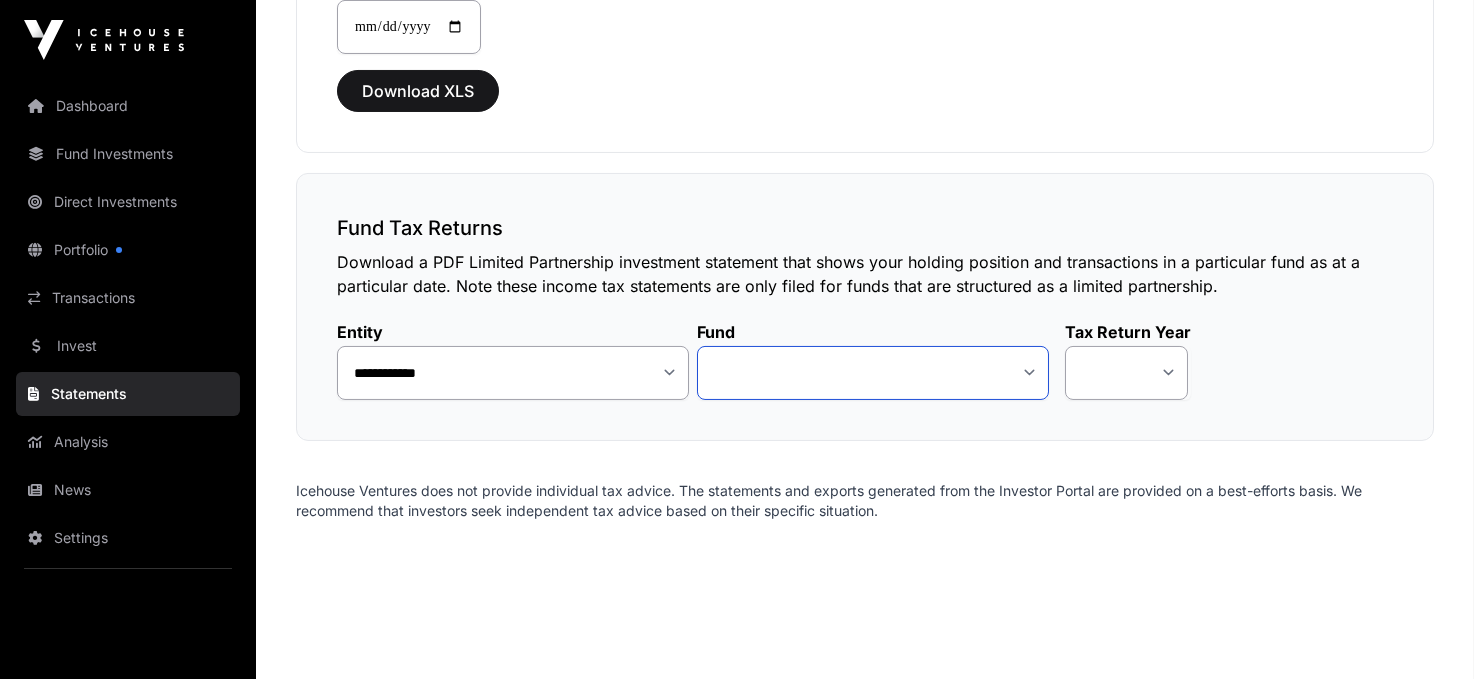click on "**********" 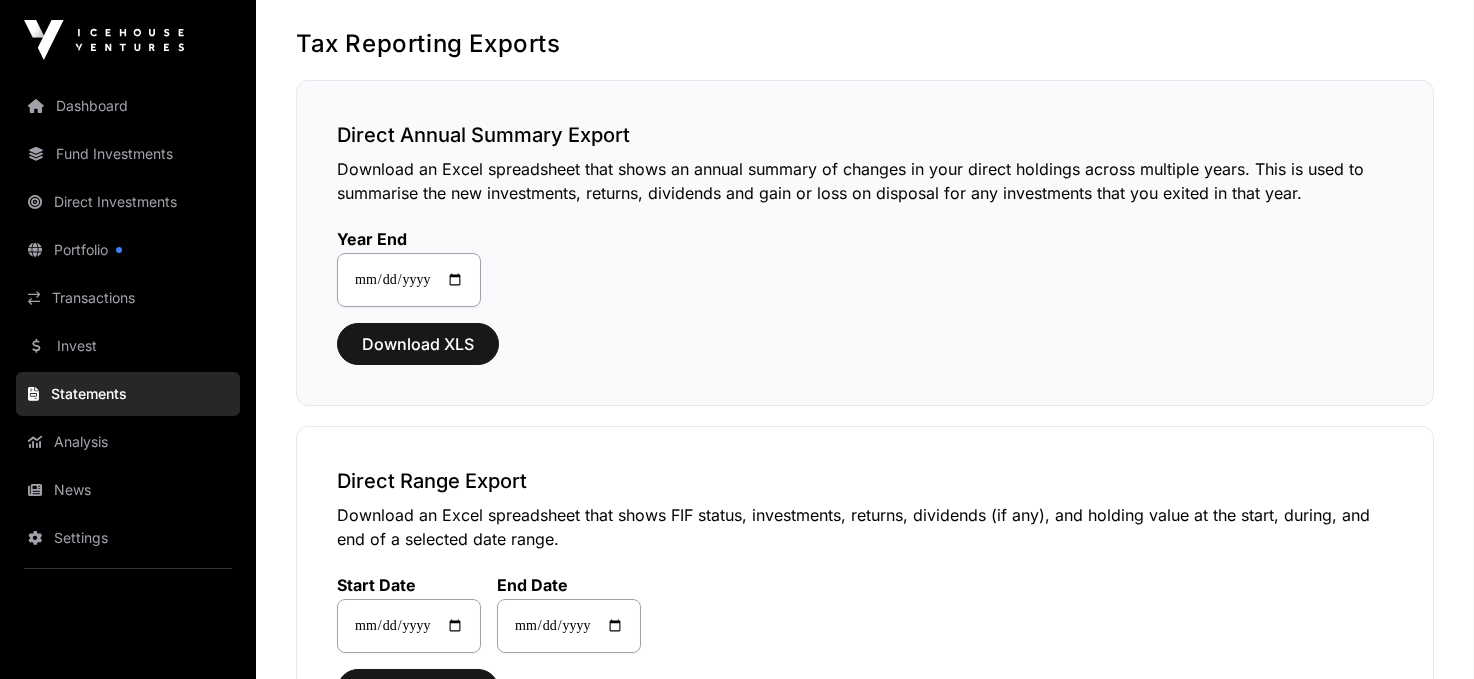 scroll, scrollTop: 0, scrollLeft: 0, axis: both 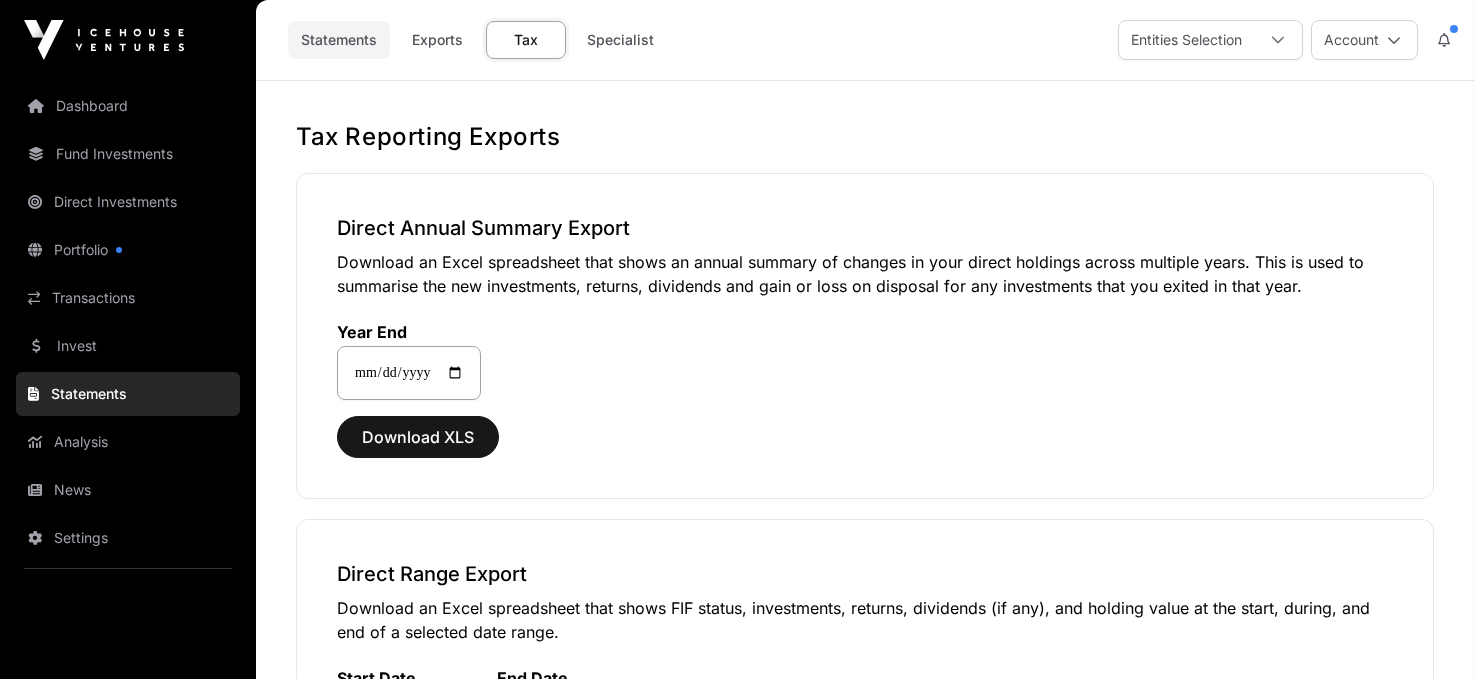 click on "Statements" 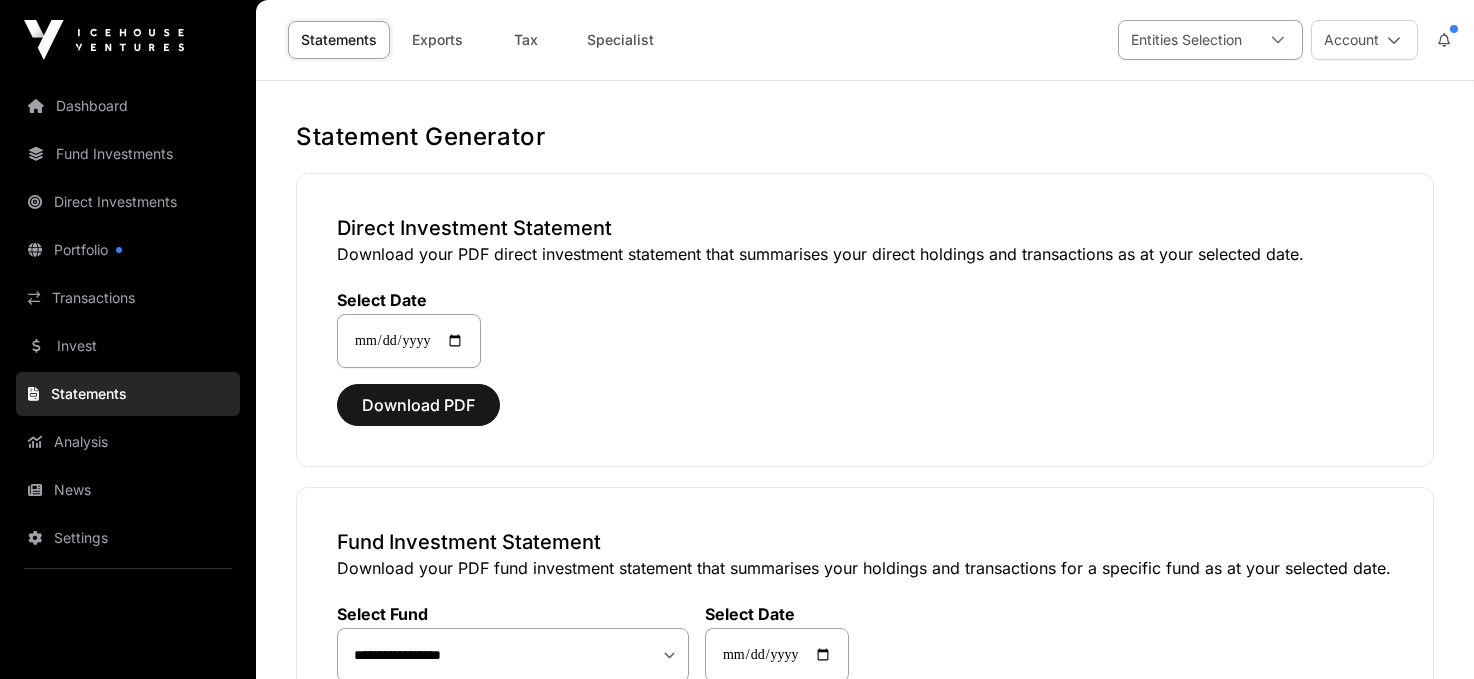 click 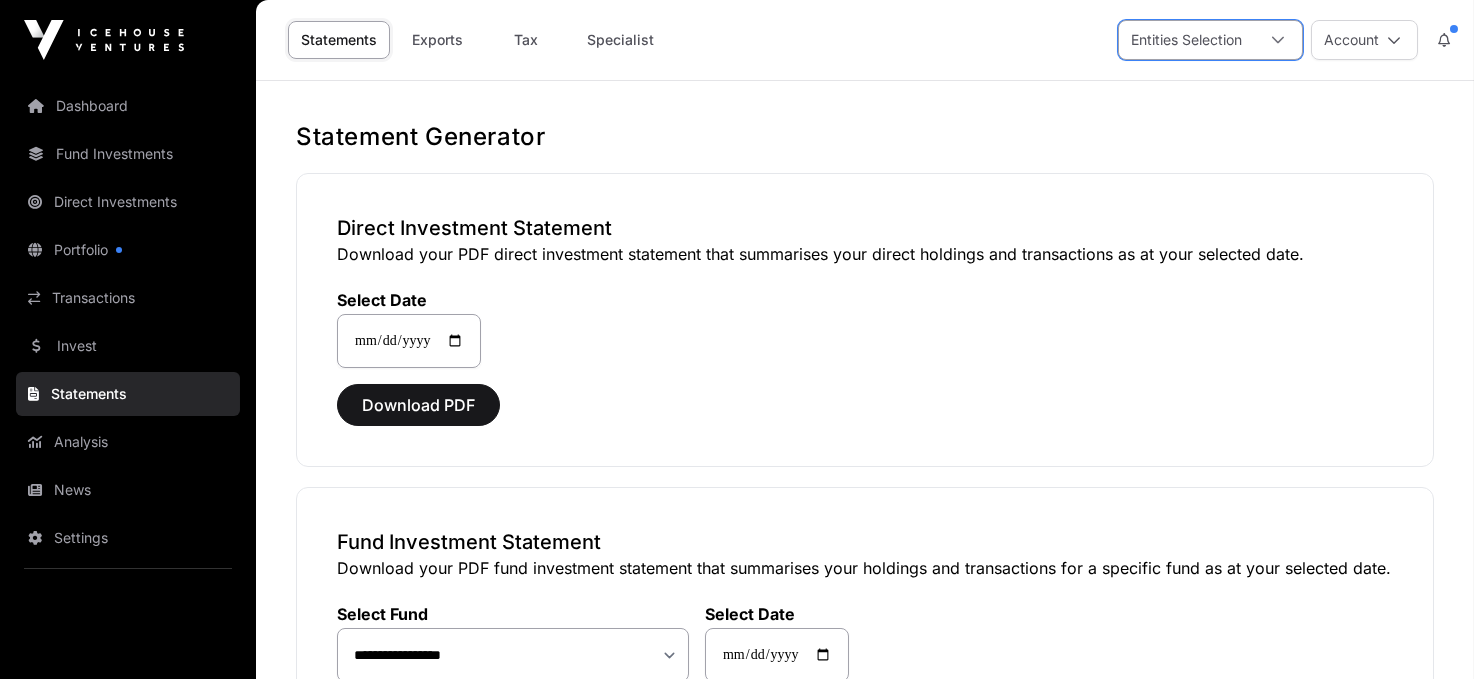 scroll, scrollTop: 20, scrollLeft: 12, axis: both 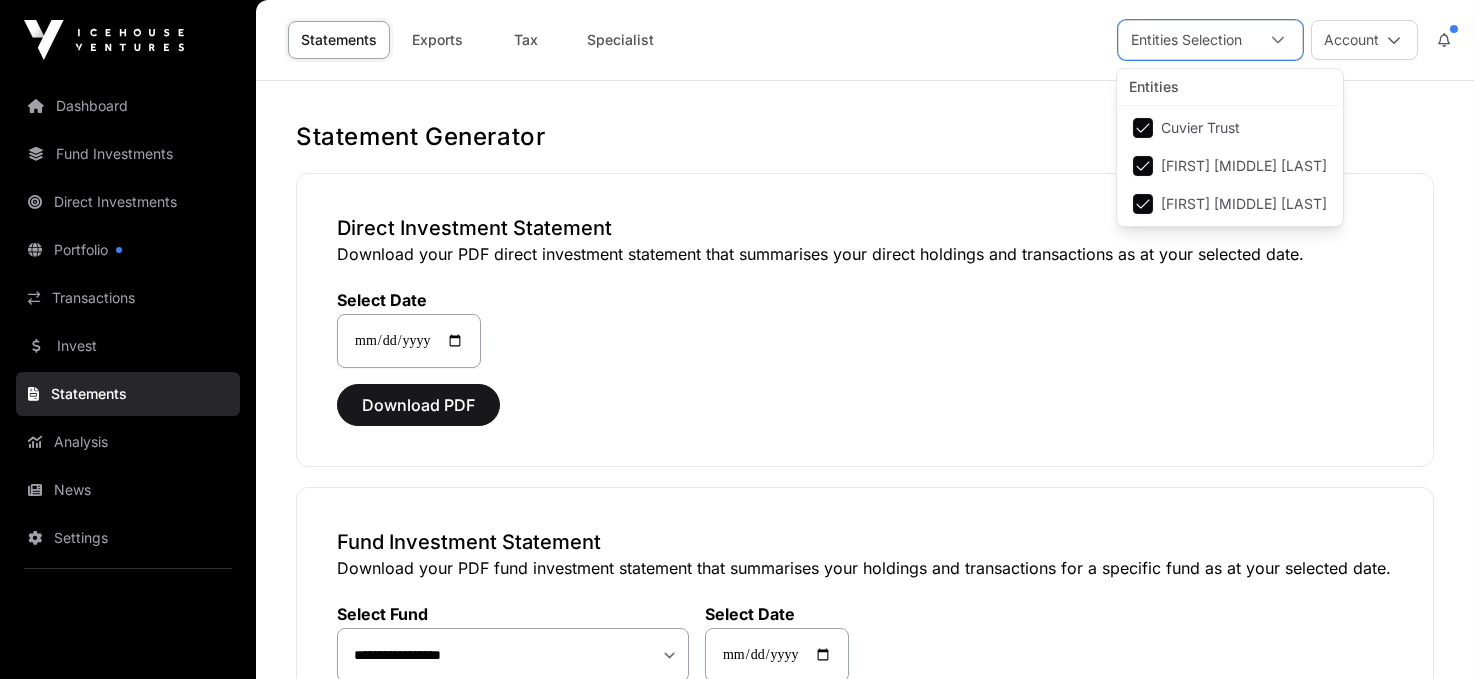click on "Cuvier Trust" 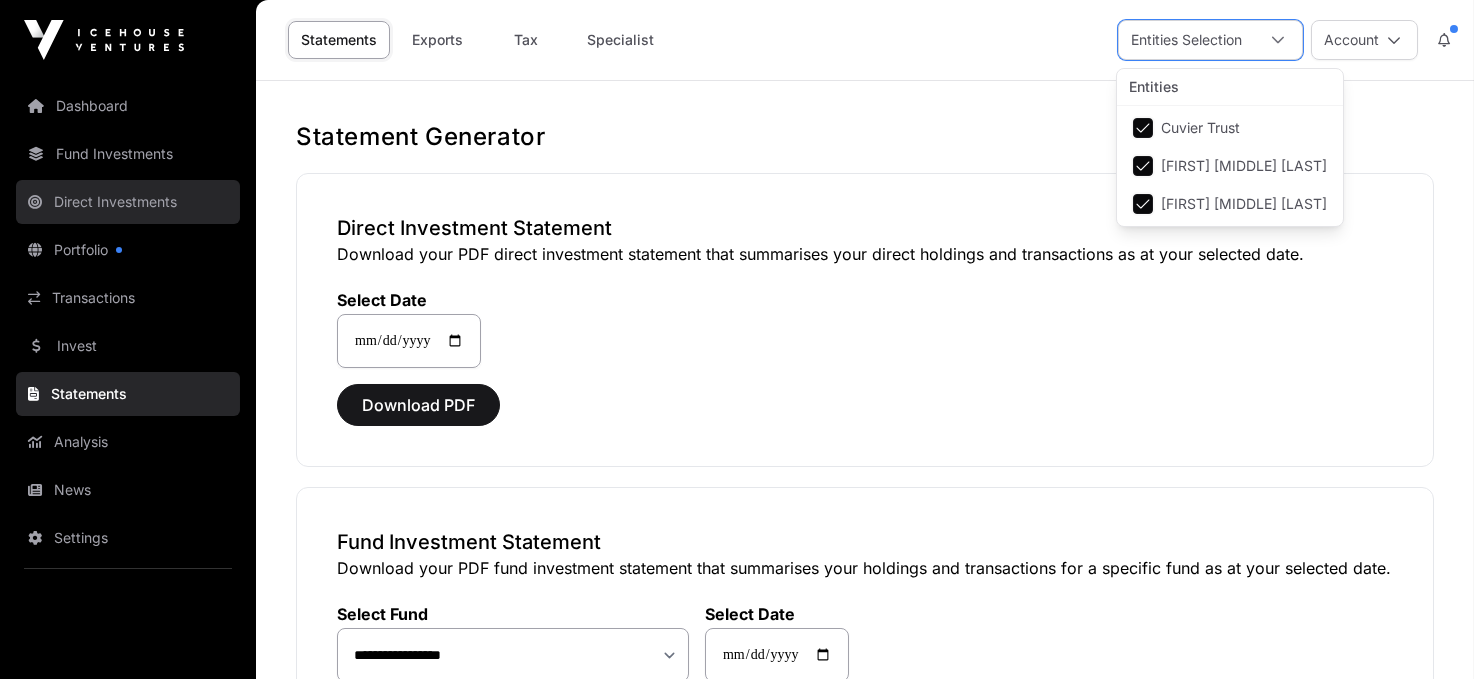 click on "Direct Investments" 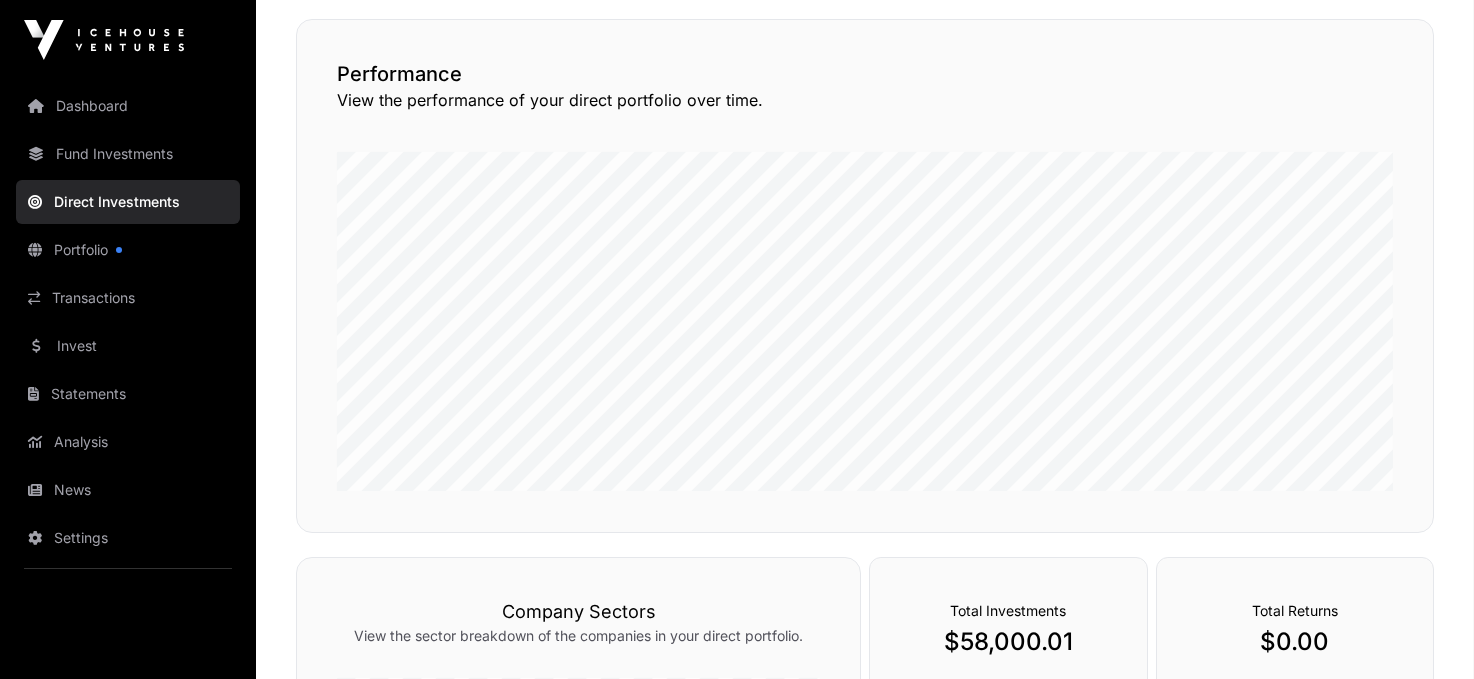 scroll, scrollTop: 0, scrollLeft: 0, axis: both 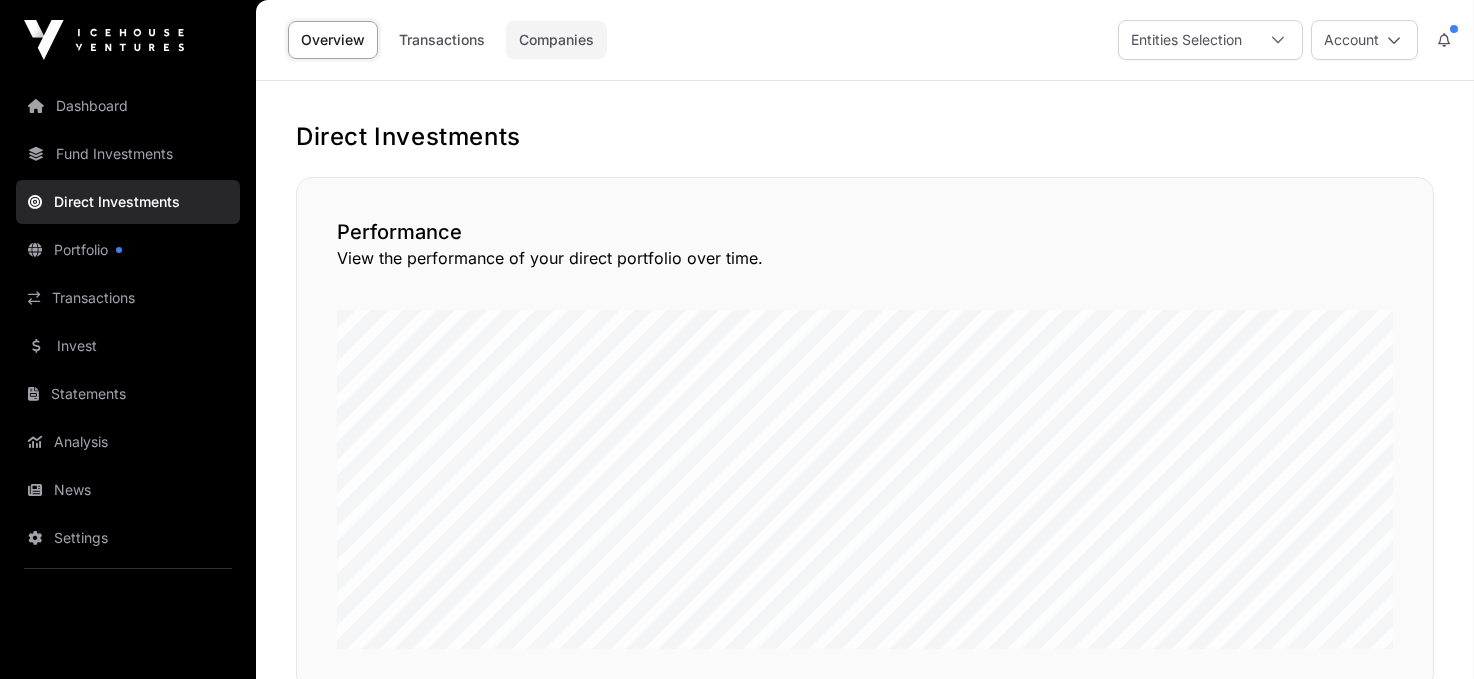 click on "Companies" 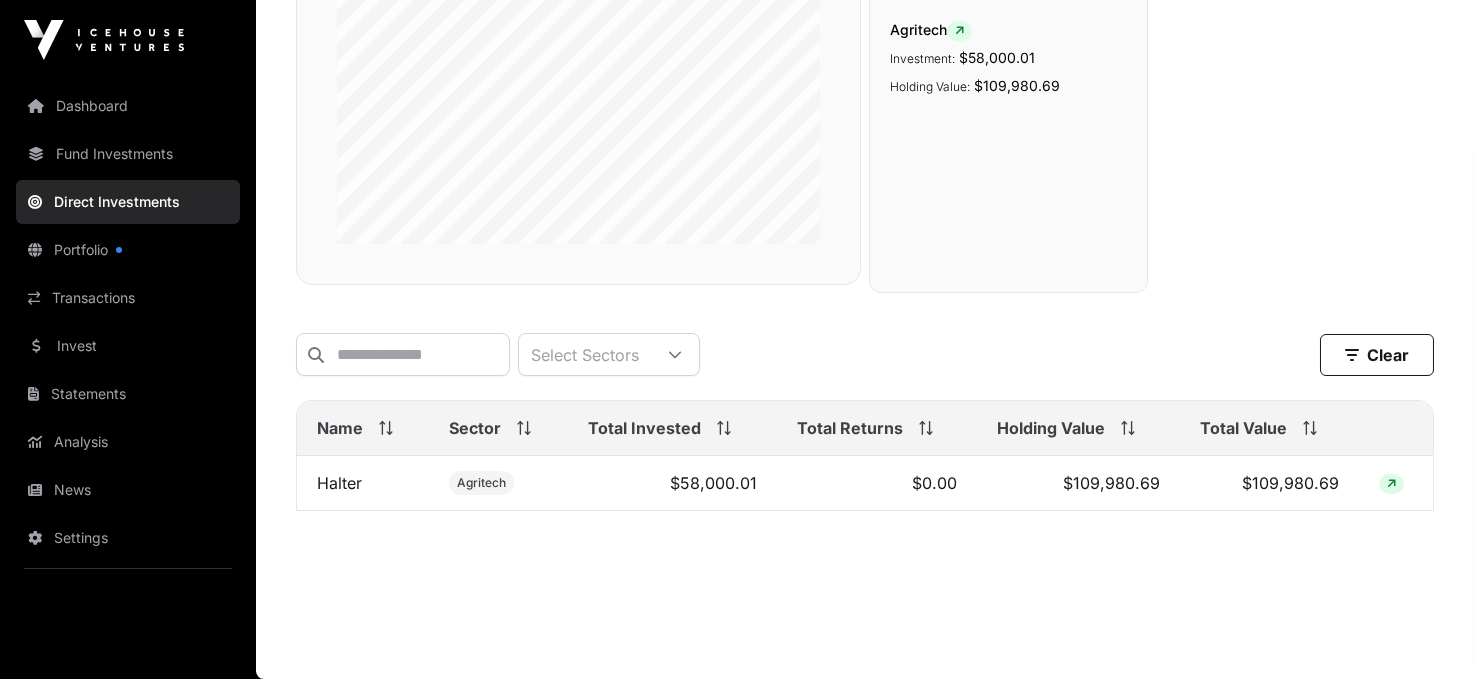 scroll, scrollTop: 366, scrollLeft: 0, axis: vertical 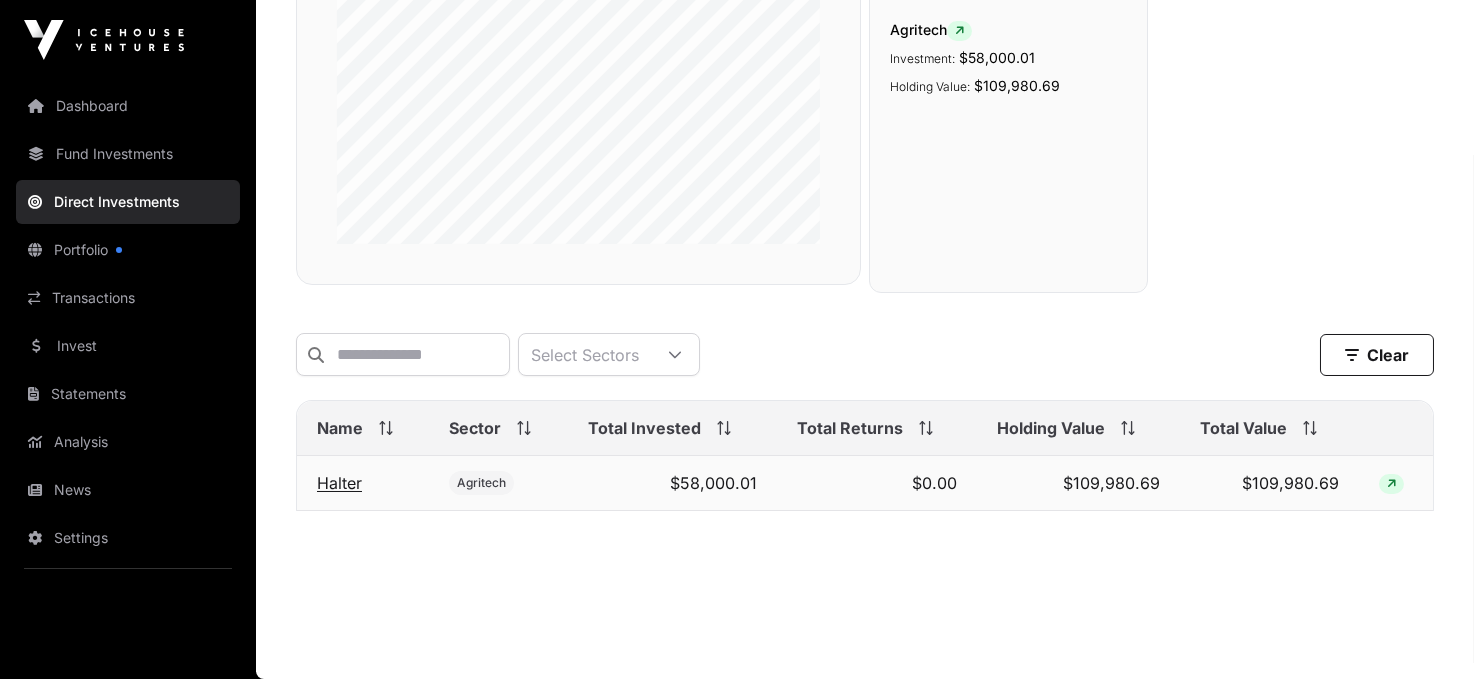 click on "Halter" 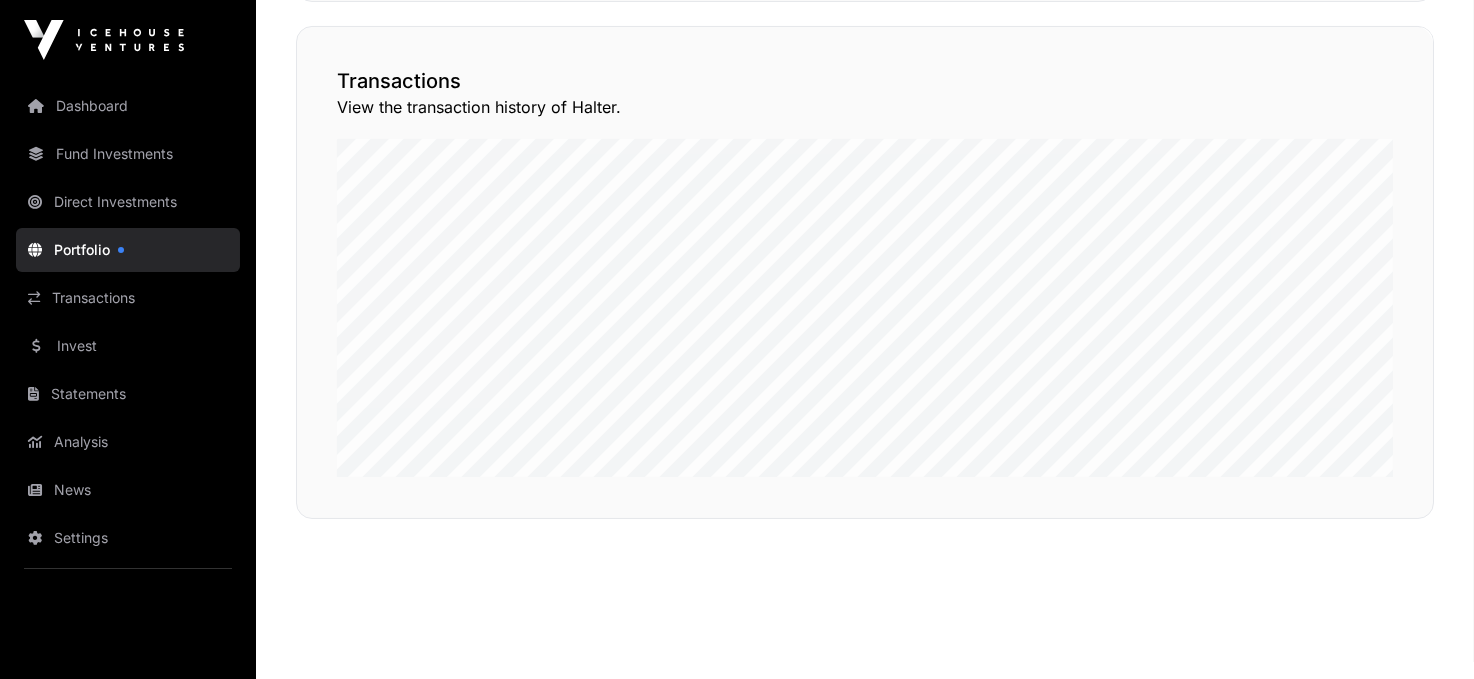 scroll, scrollTop: 1662, scrollLeft: 0, axis: vertical 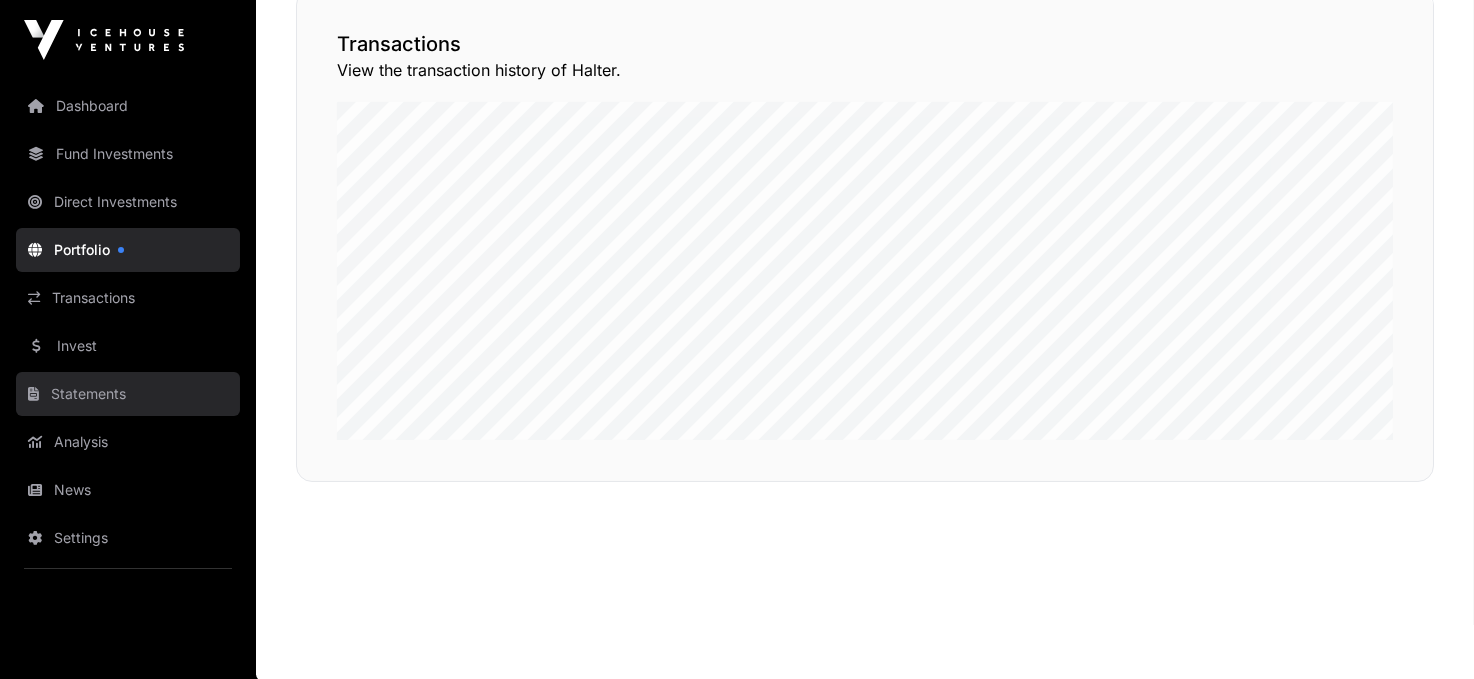 click on "Statements" 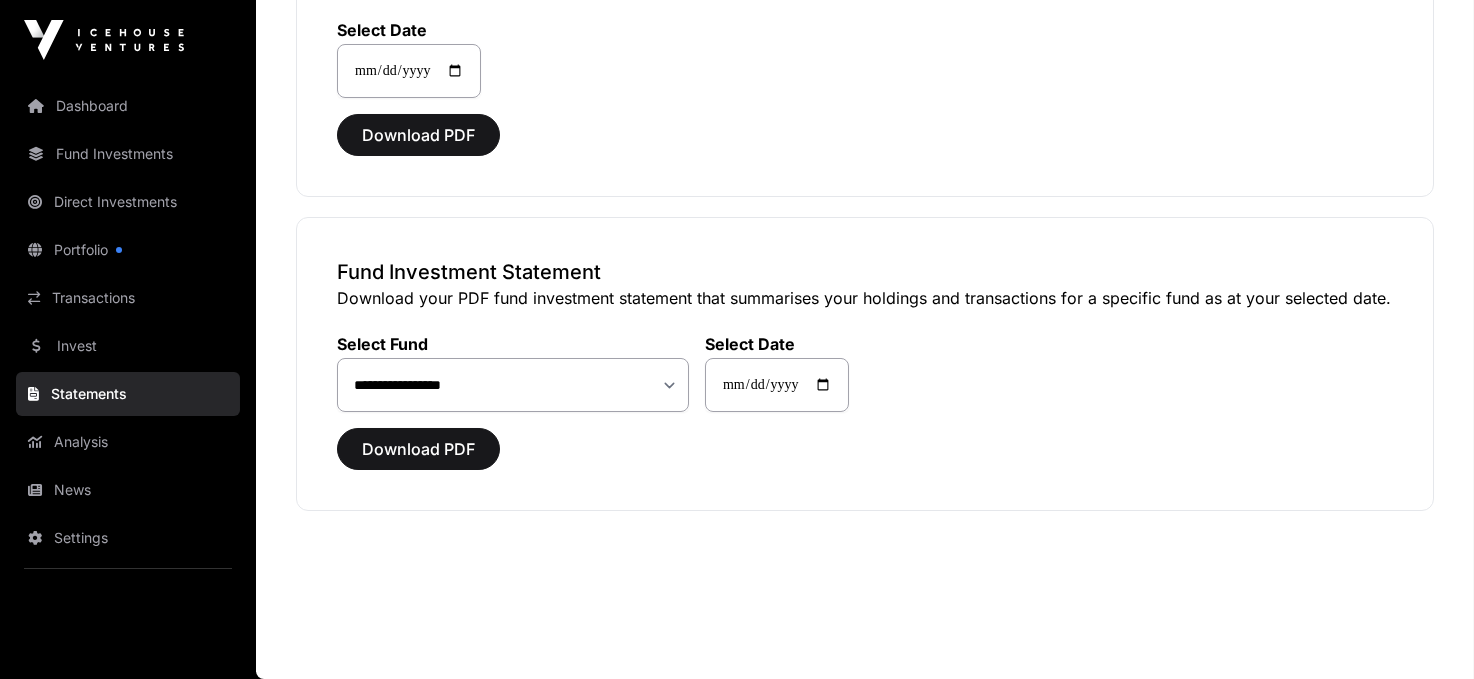 scroll, scrollTop: 0, scrollLeft: 0, axis: both 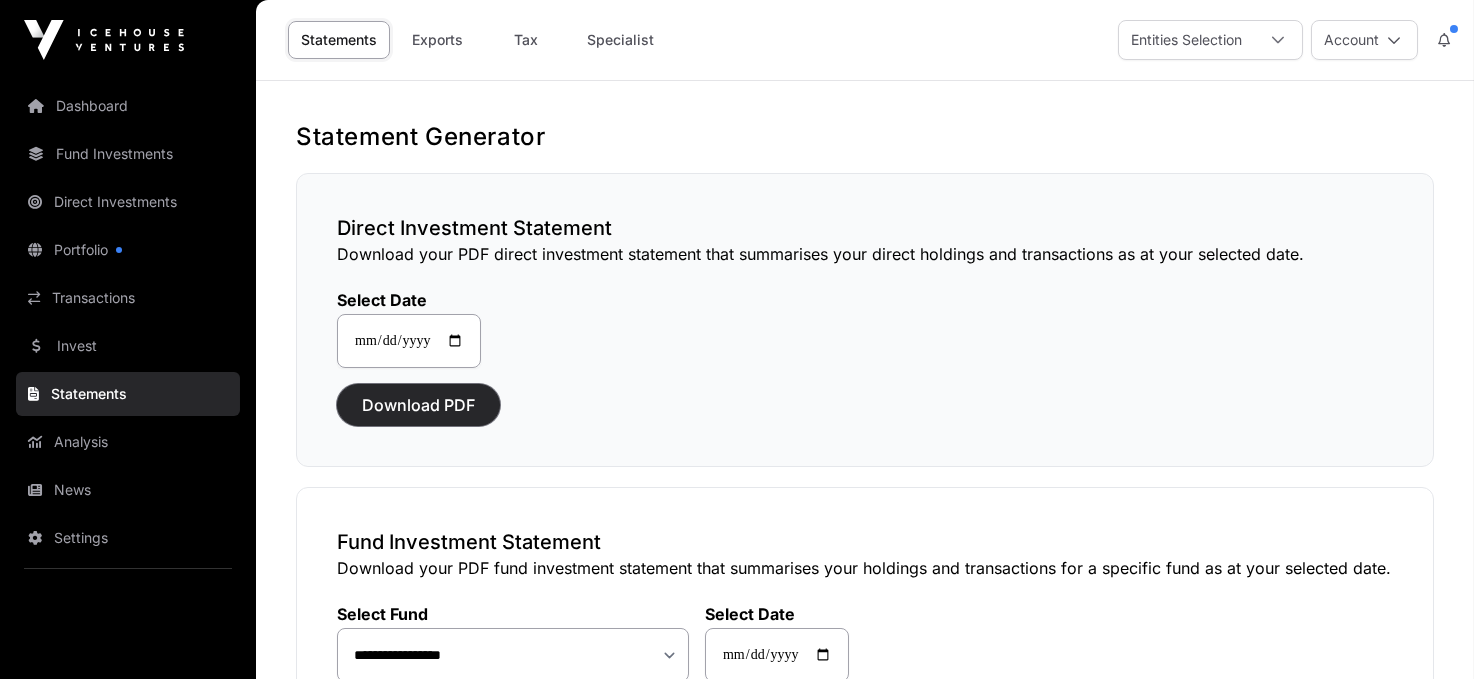 click on "Download PDF" 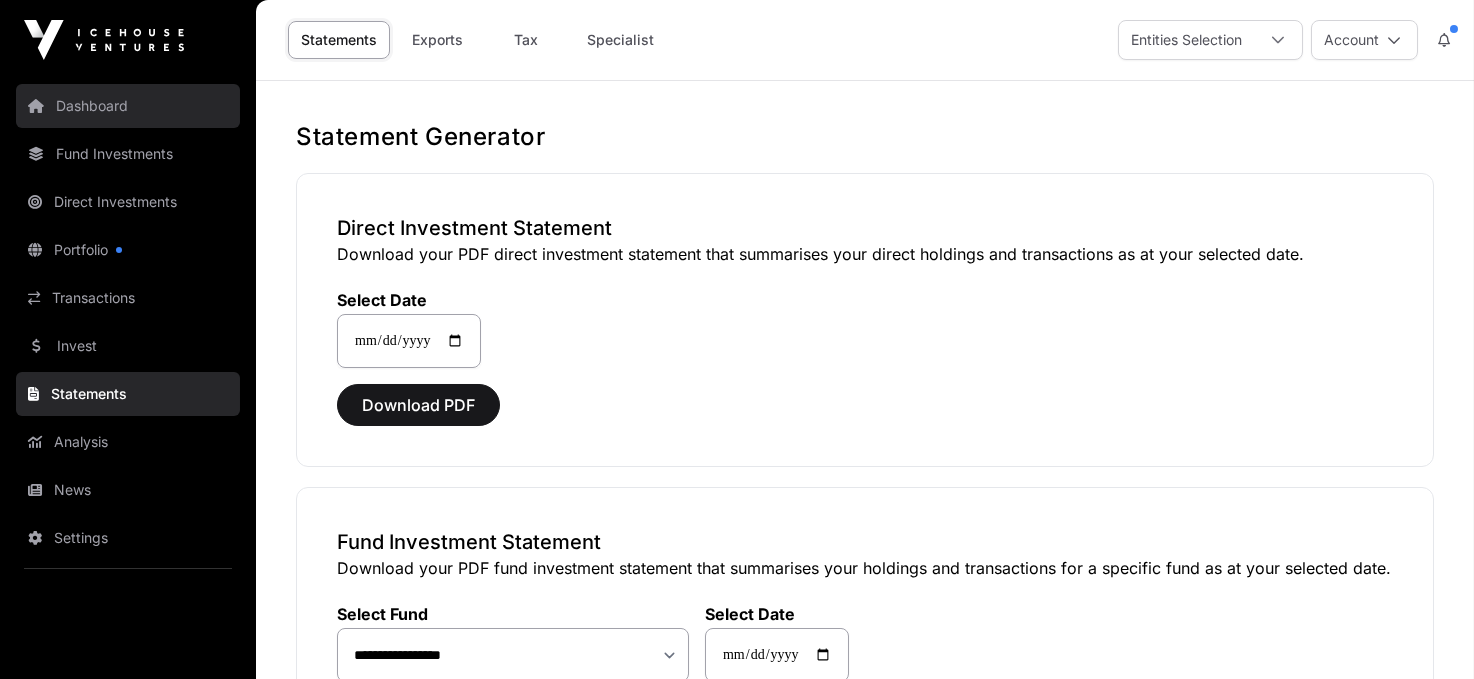 click on "Dashboard" 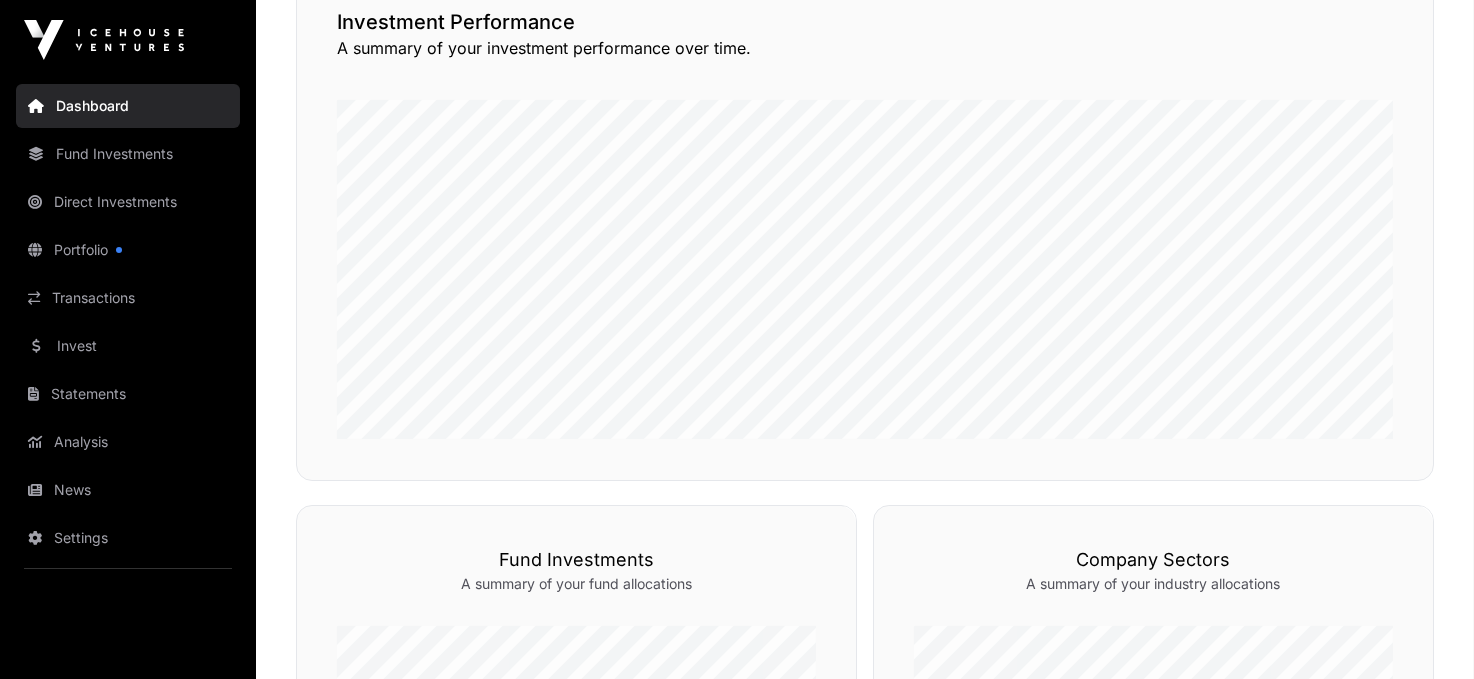 scroll, scrollTop: 248, scrollLeft: 0, axis: vertical 